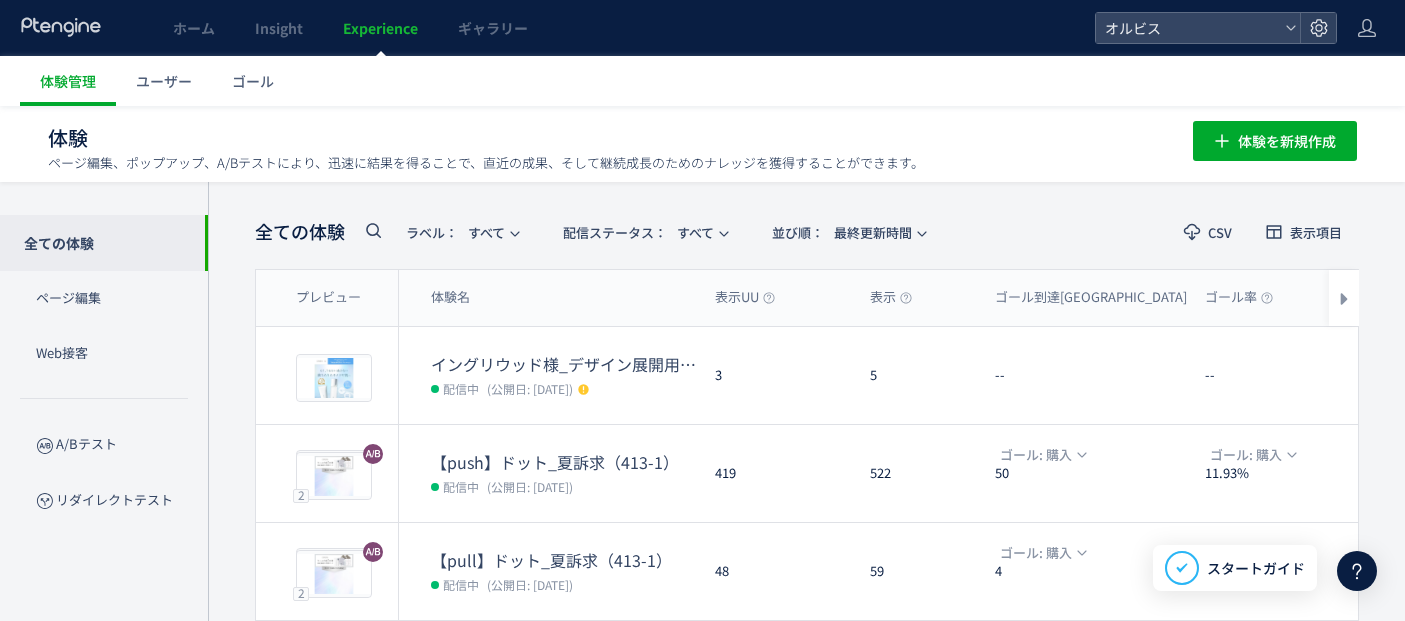 scroll, scrollTop: 0, scrollLeft: 0, axis: both 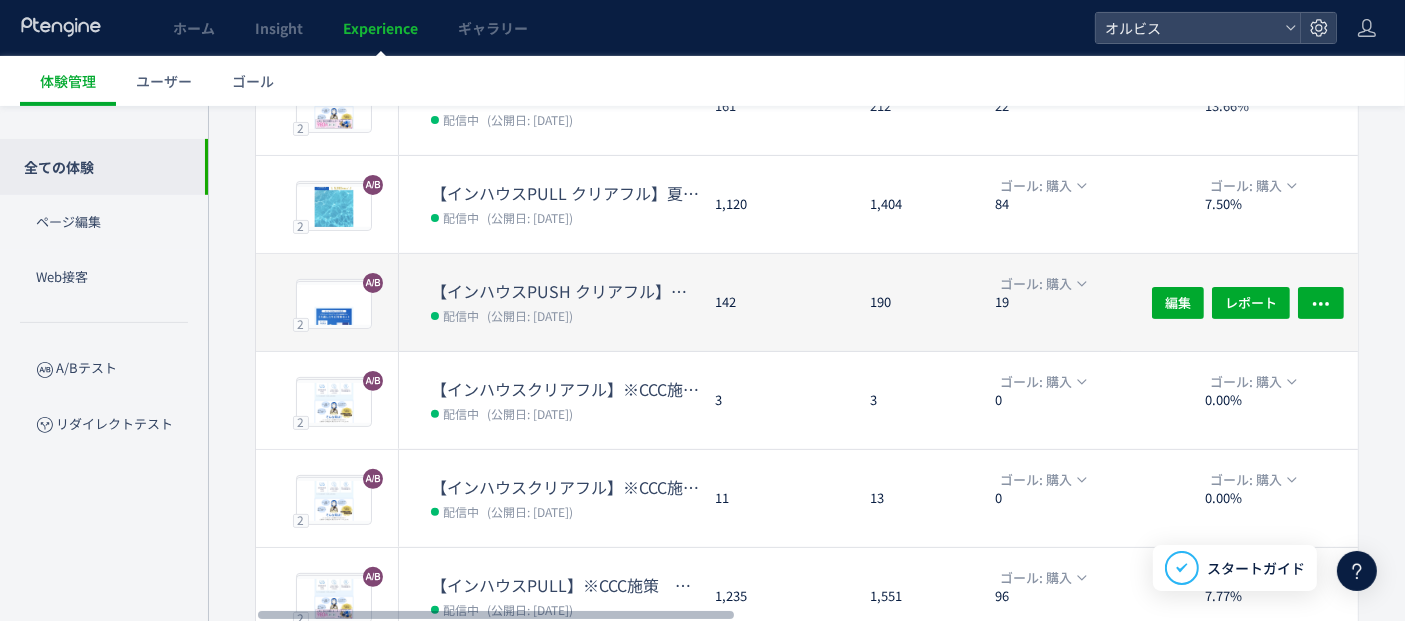 click on "配信中 (公開日: 2025/07/01)" at bounding box center [565, 315] 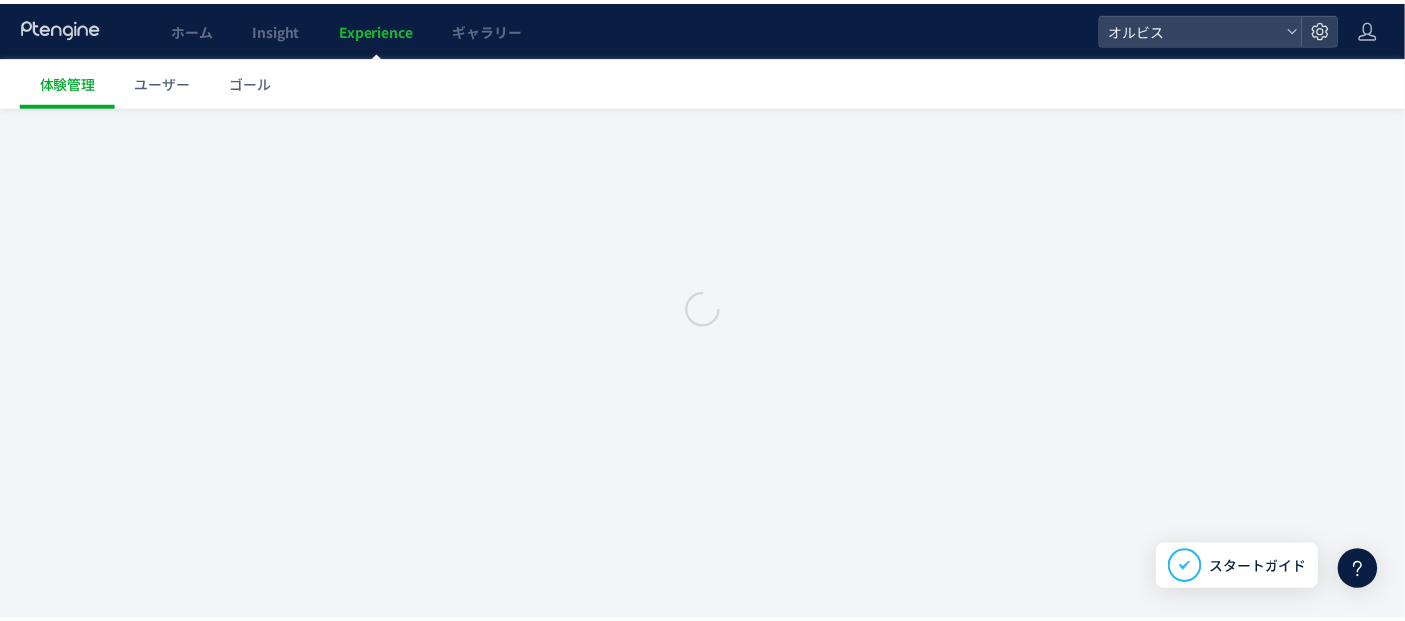 scroll, scrollTop: 0, scrollLeft: 0, axis: both 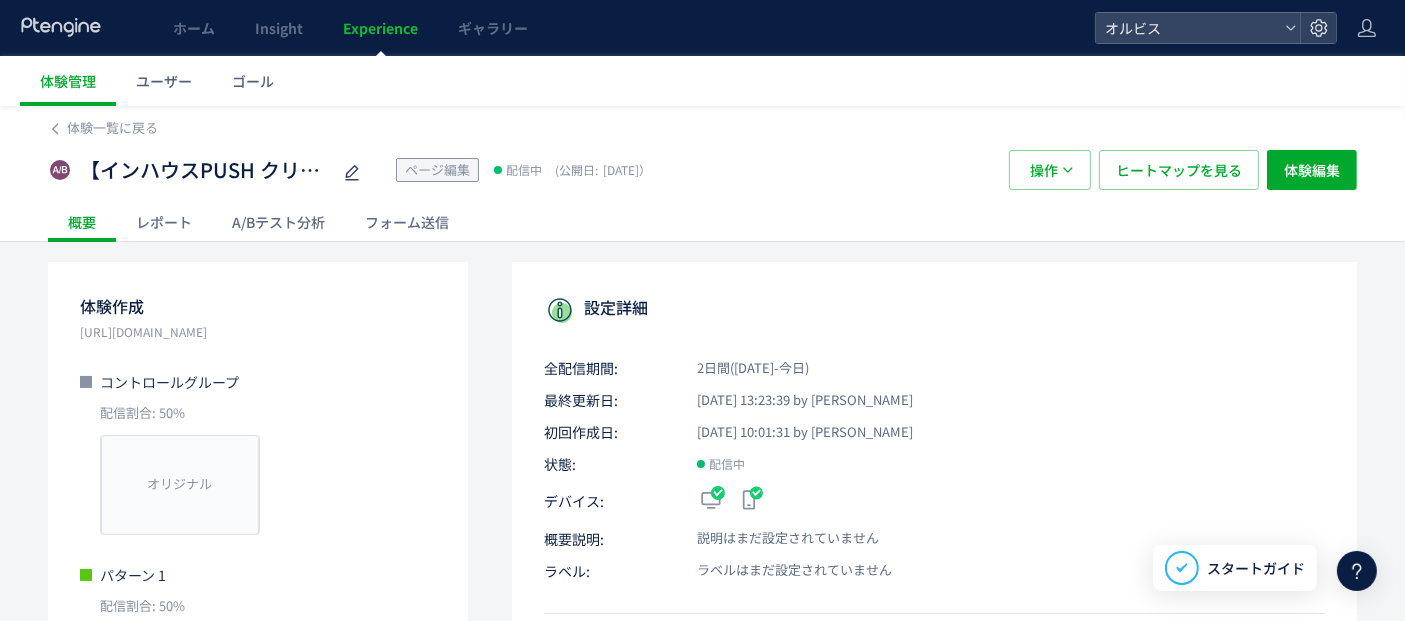 click on "A/Bテスト分析" 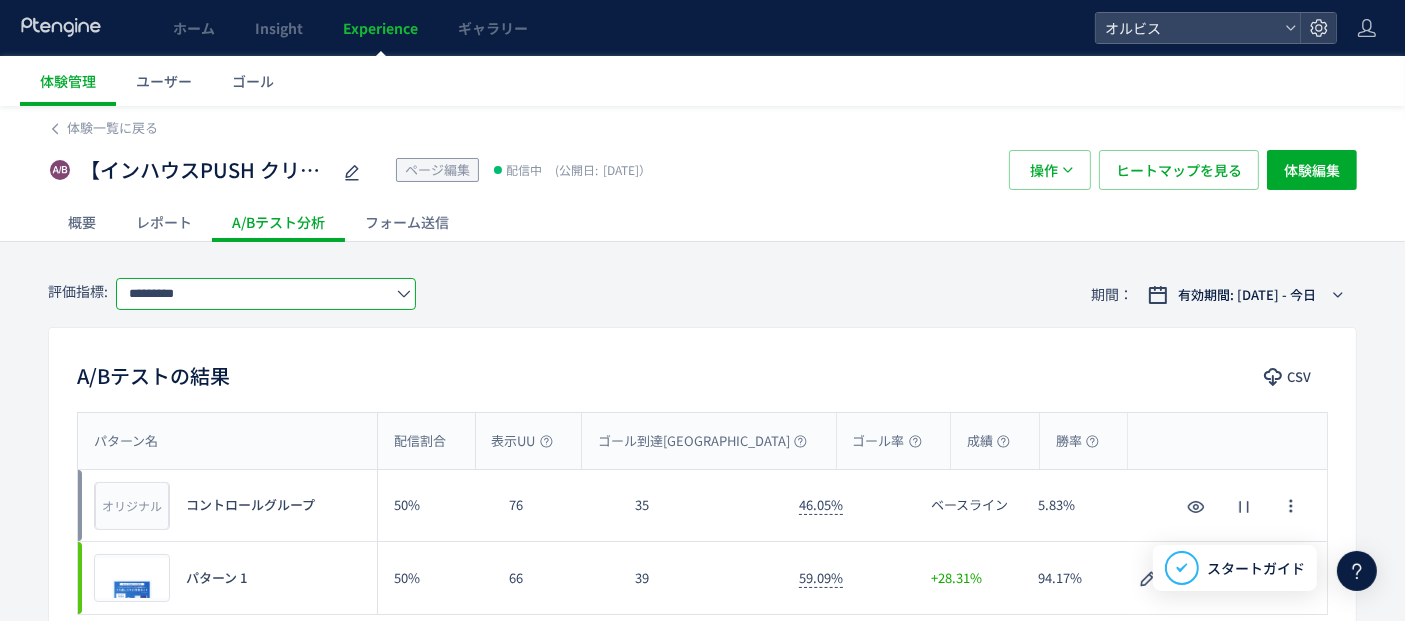 click on "*********" 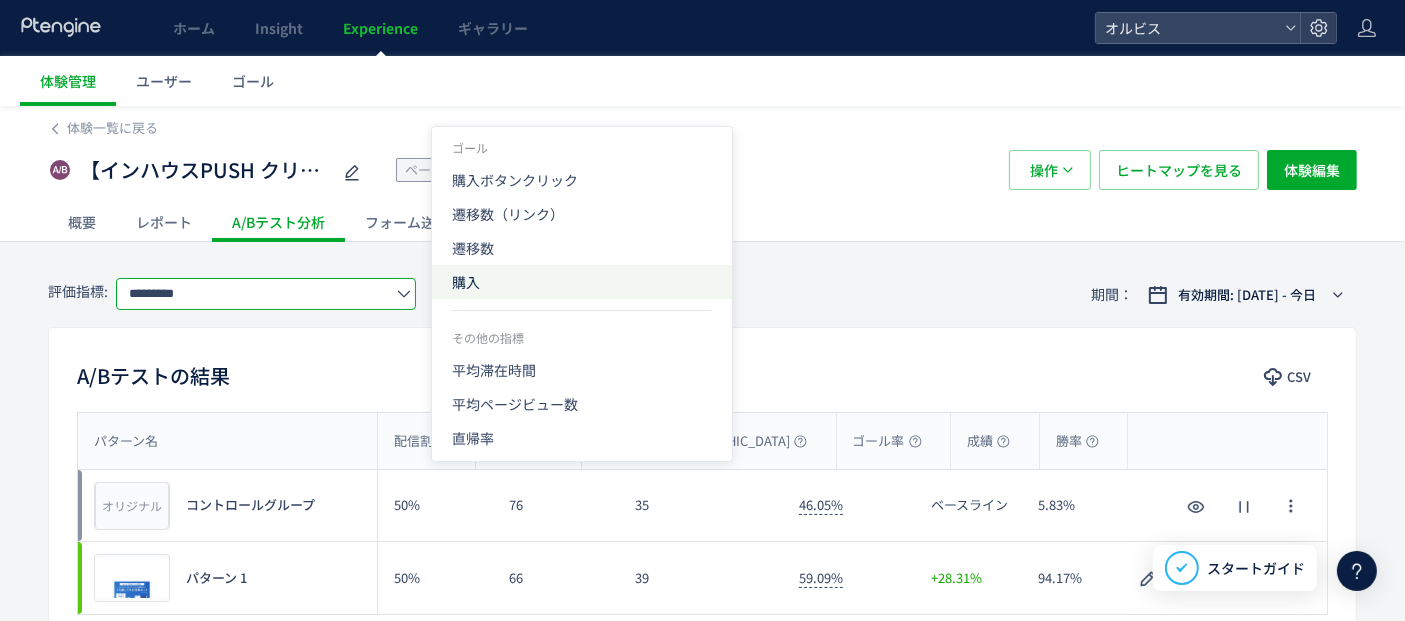 click on "購入" 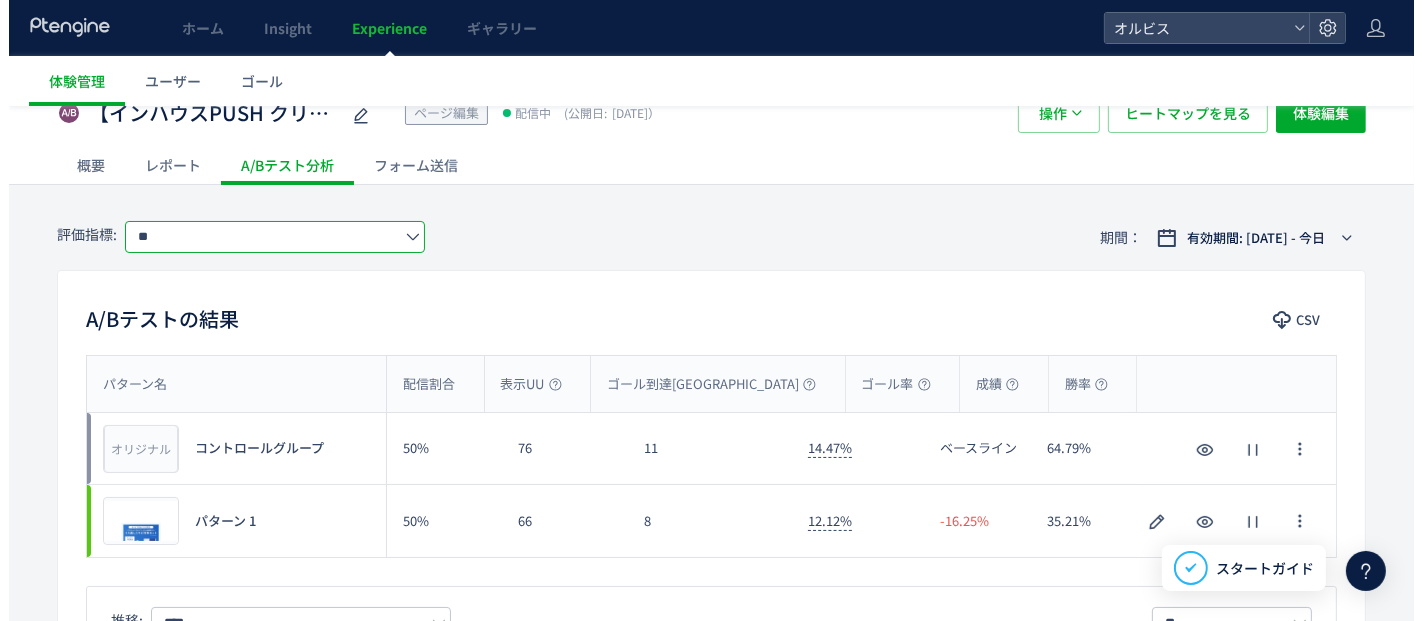 scroll, scrollTop: 213, scrollLeft: 0, axis: vertical 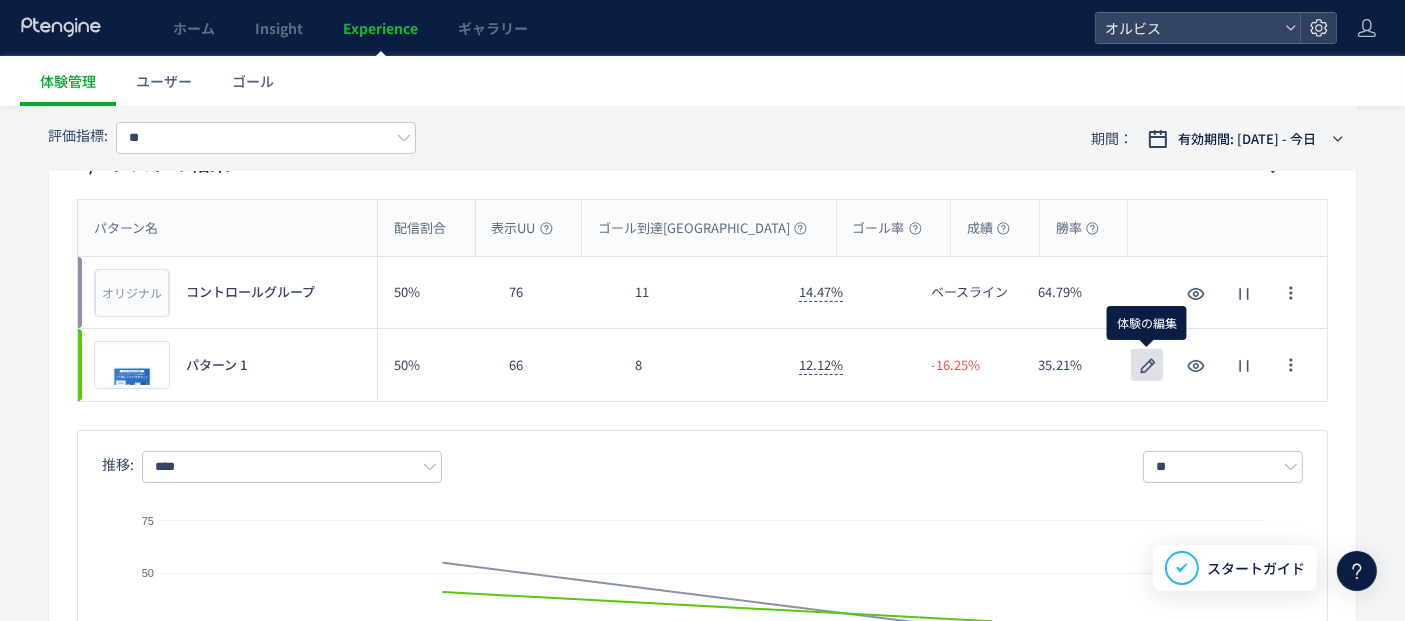 click 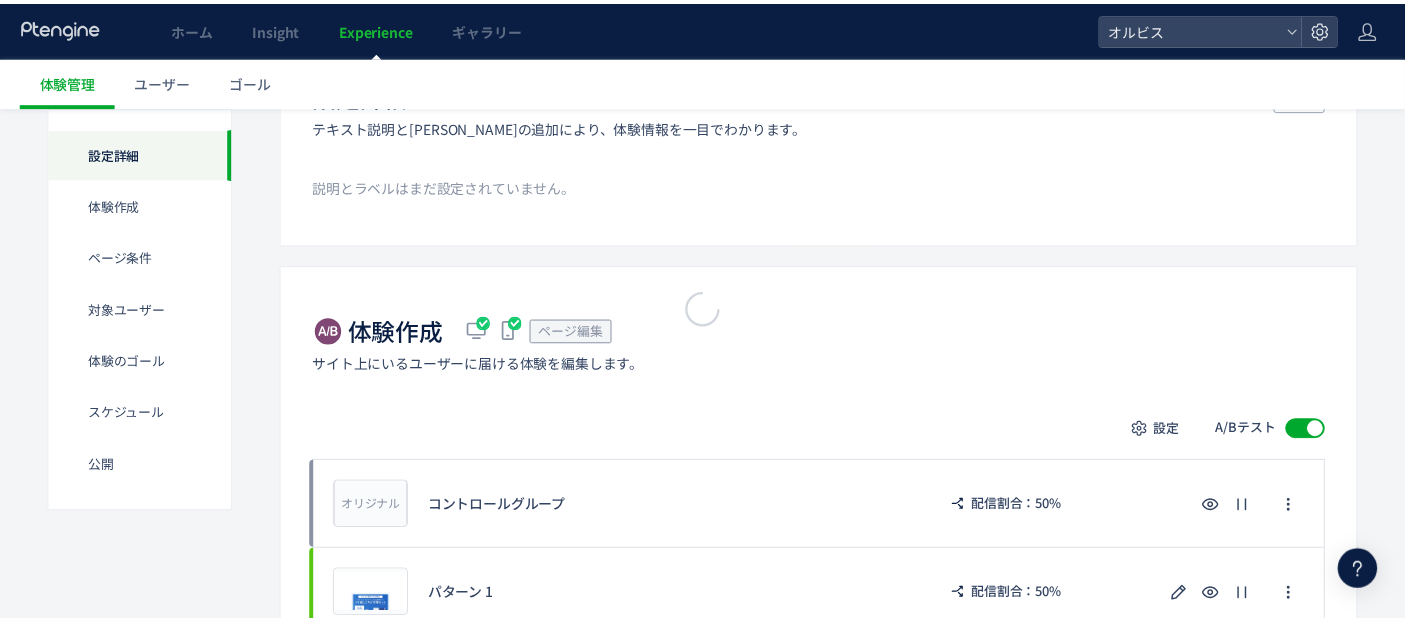 scroll, scrollTop: 0, scrollLeft: 0, axis: both 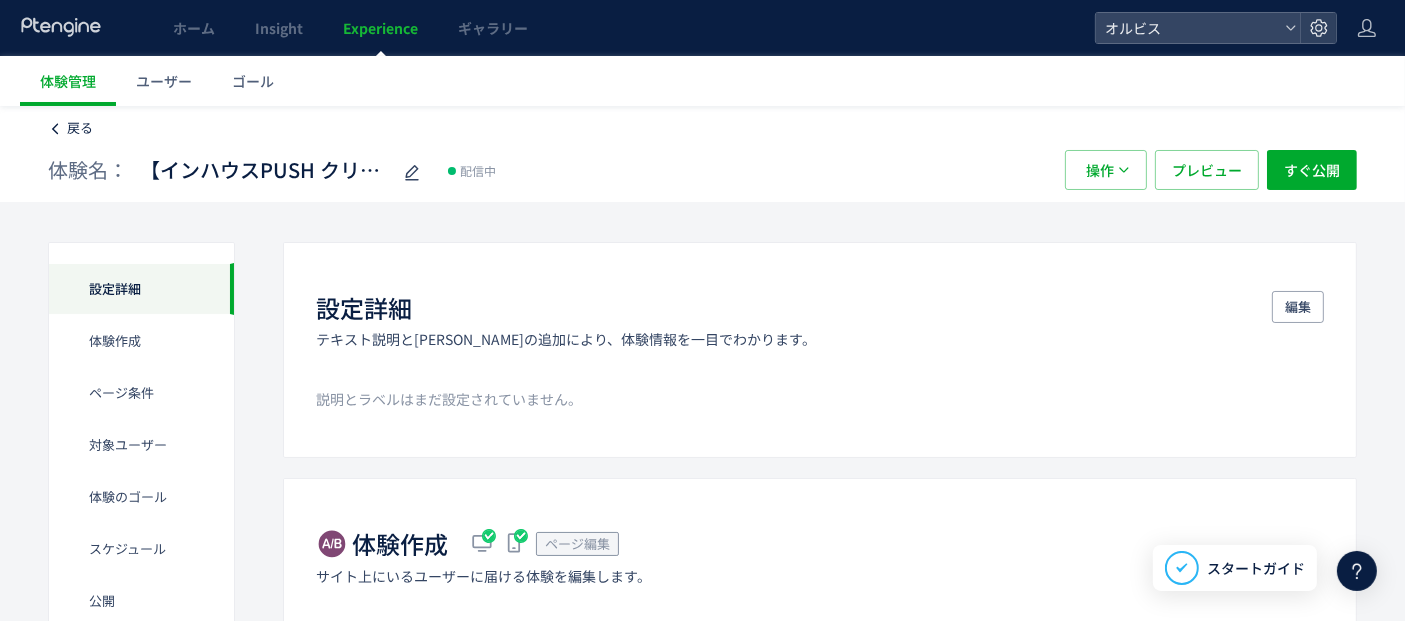 click on "戻る" 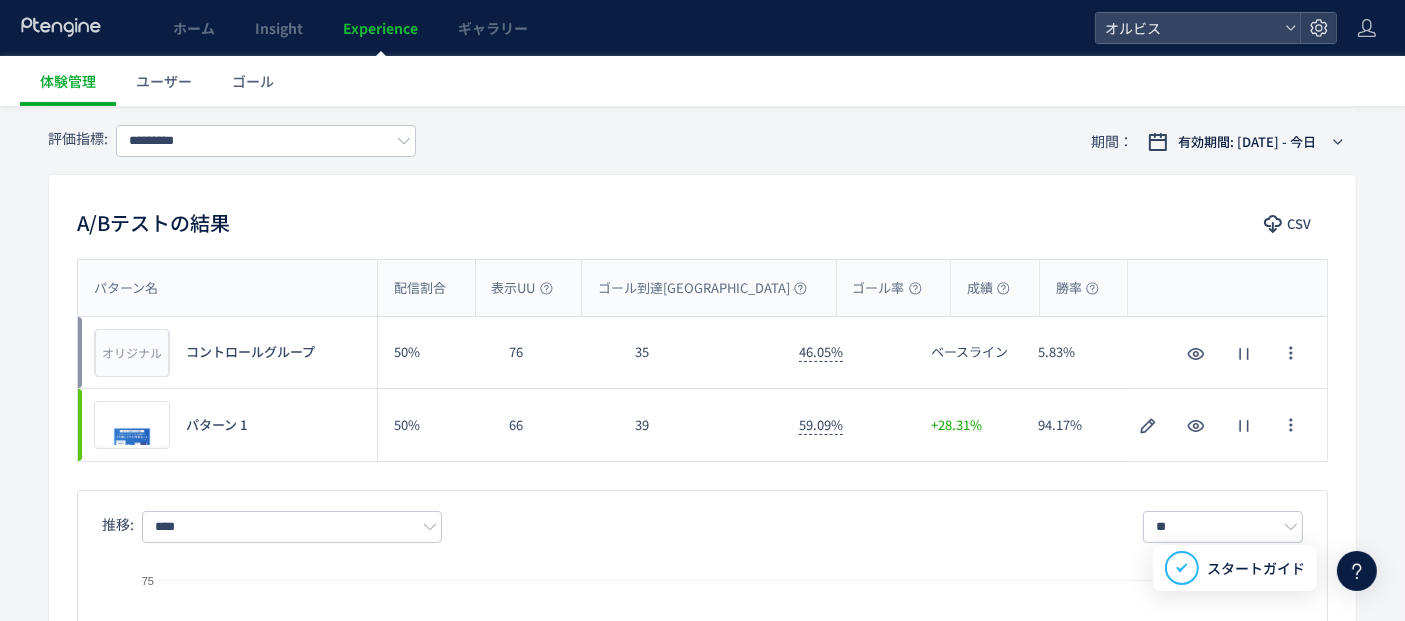 scroll, scrollTop: 157, scrollLeft: 0, axis: vertical 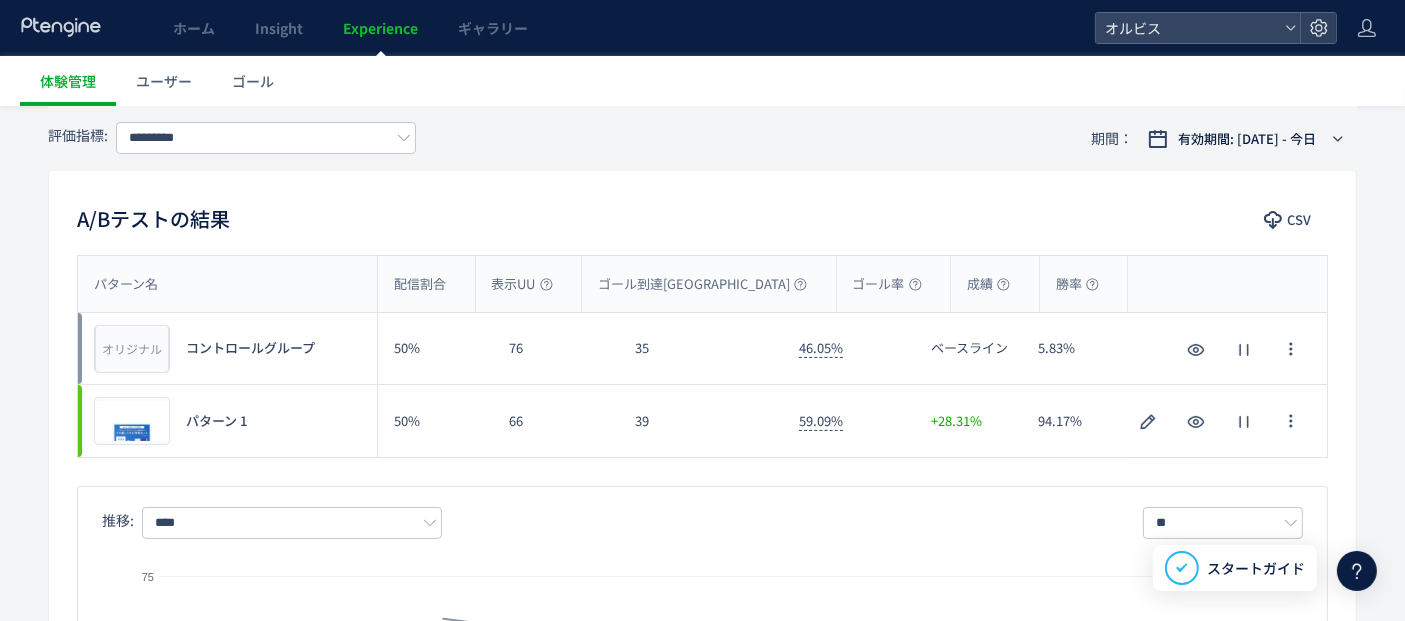 click on "評価指標:  ********* 期間： 有効期間: 2025/07/01 - 今日" at bounding box center [702, 138] 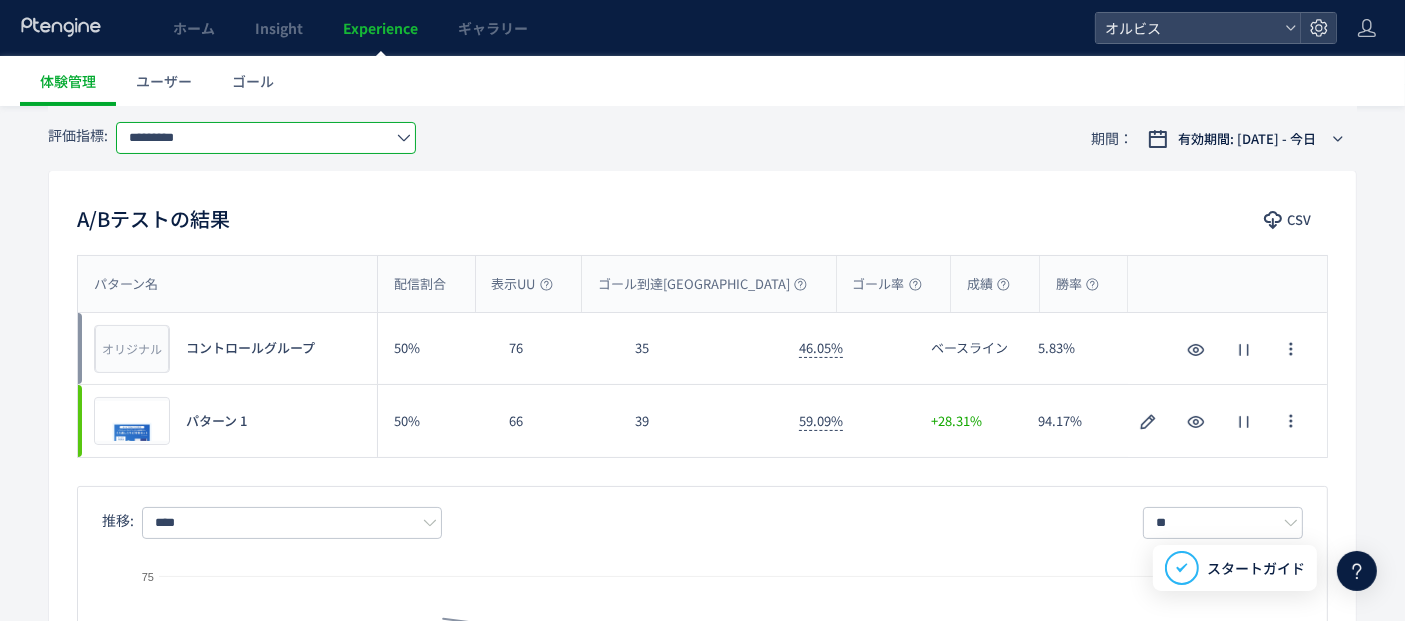 click on "*********" 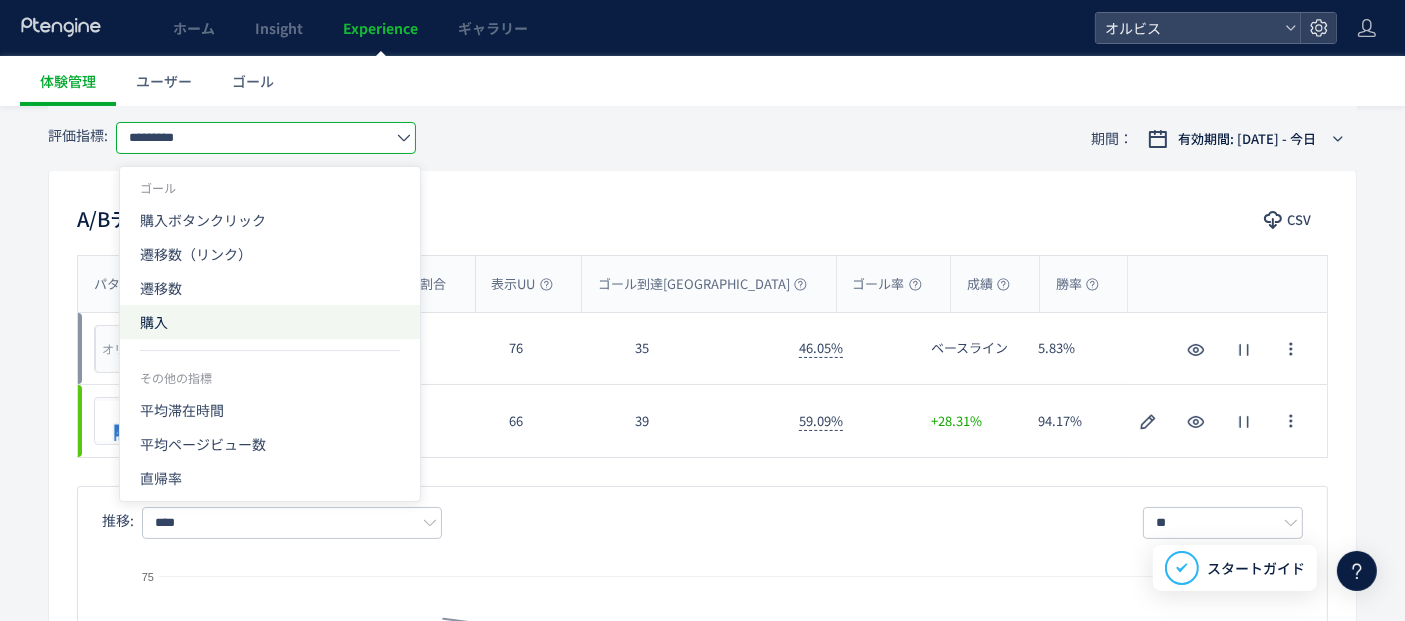 click on "購入" 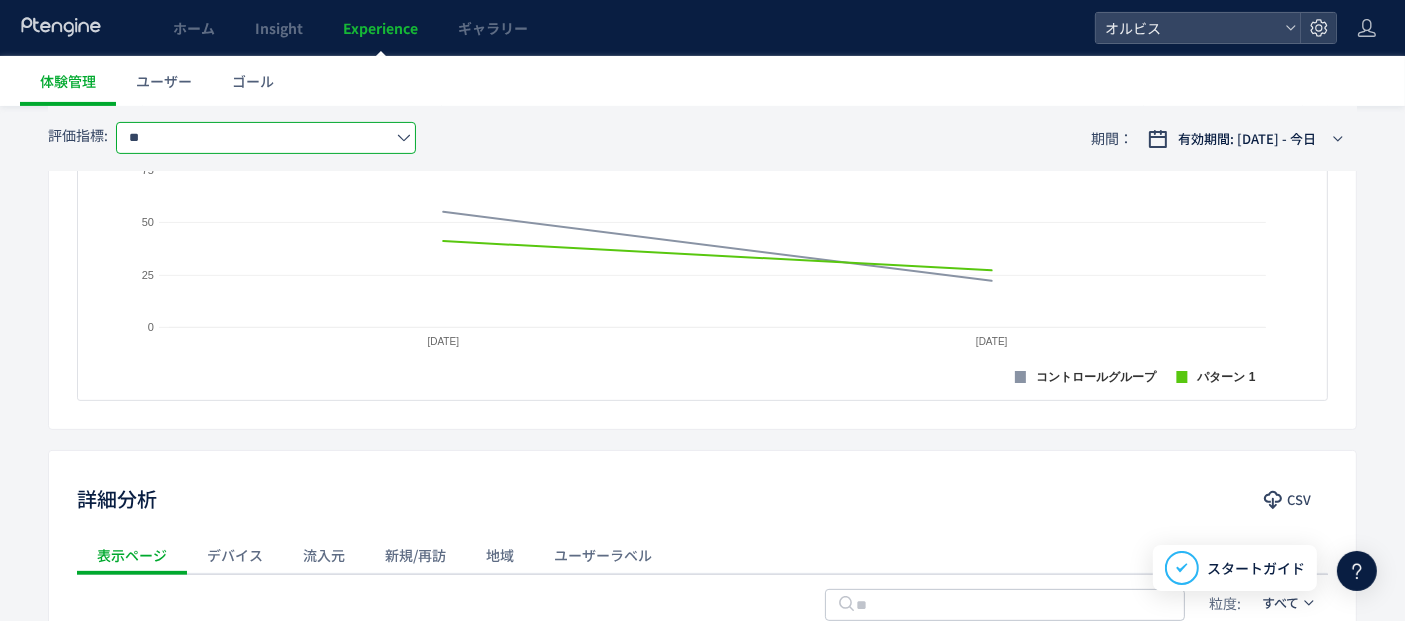 scroll, scrollTop: 865, scrollLeft: 0, axis: vertical 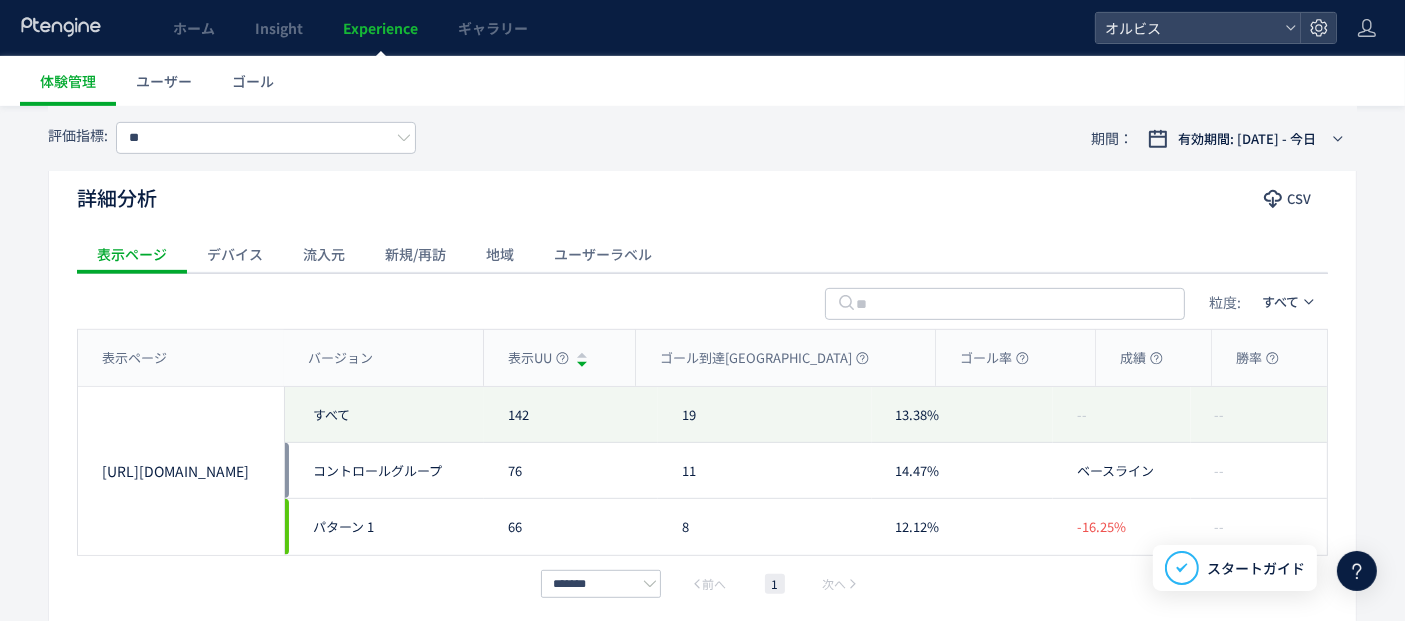 click on "流入元" 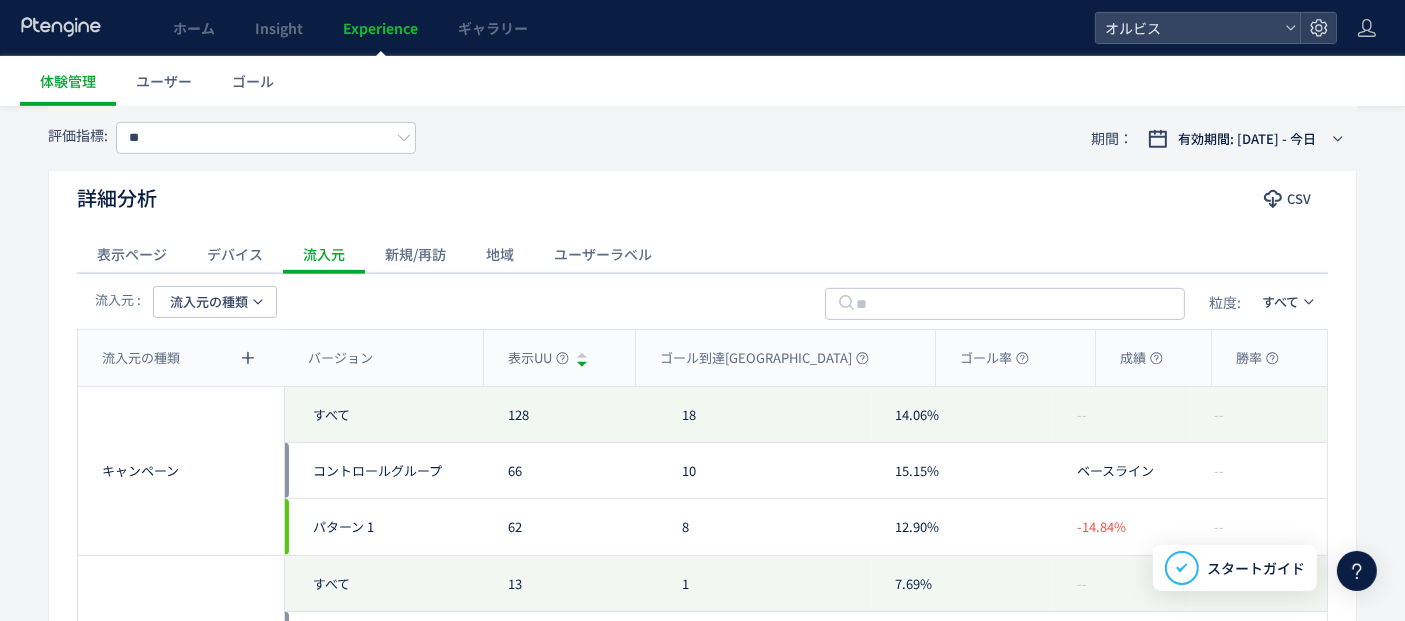 click on "流入元の種類" at bounding box center [209, 302] 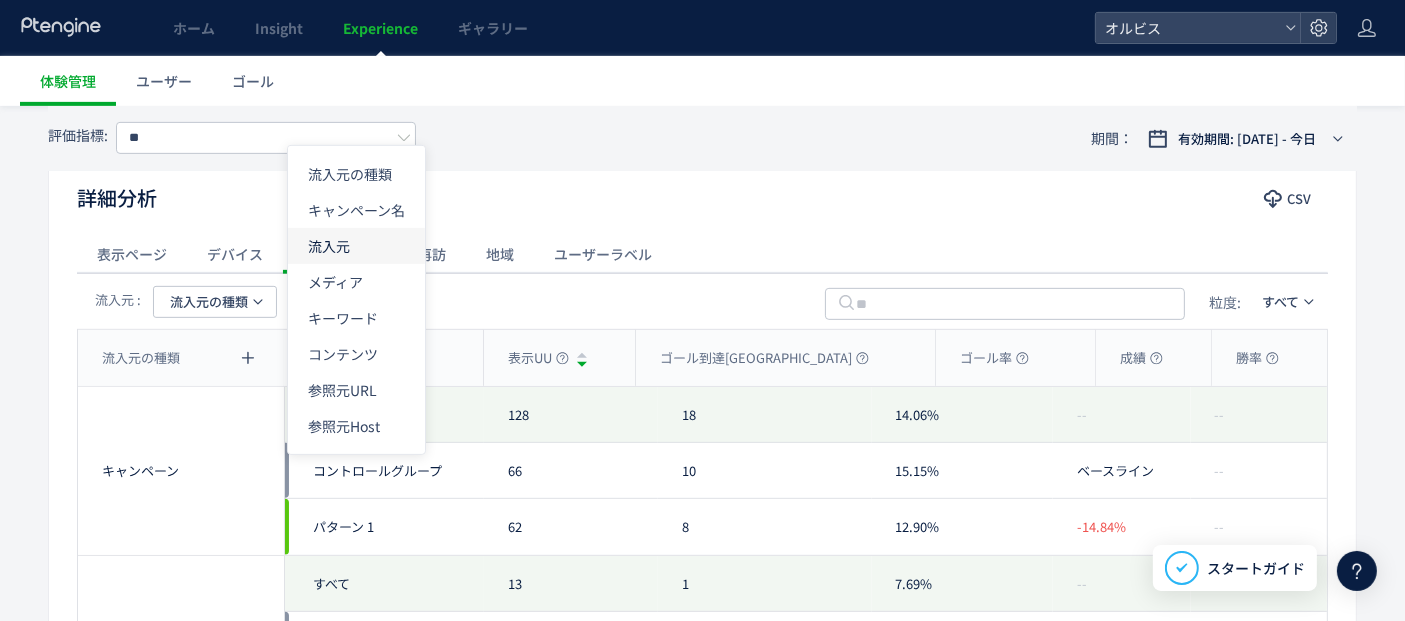 click on "流入元" 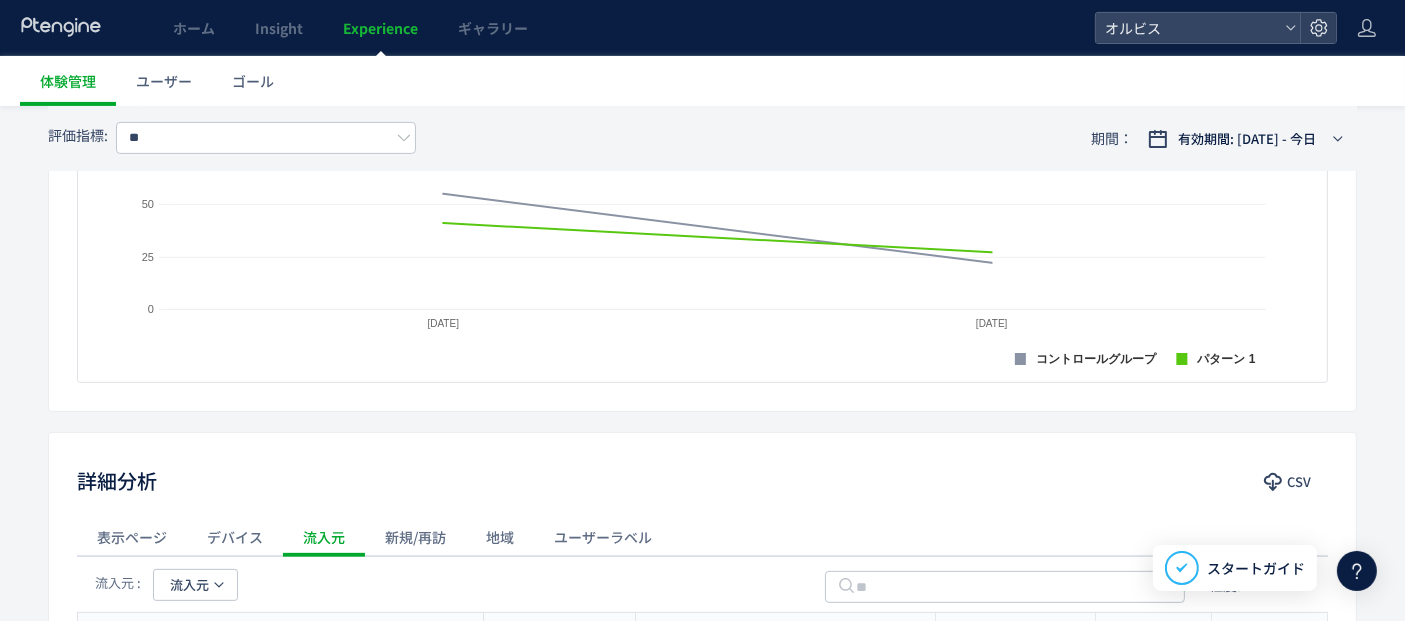 scroll, scrollTop: 582, scrollLeft: 0, axis: vertical 